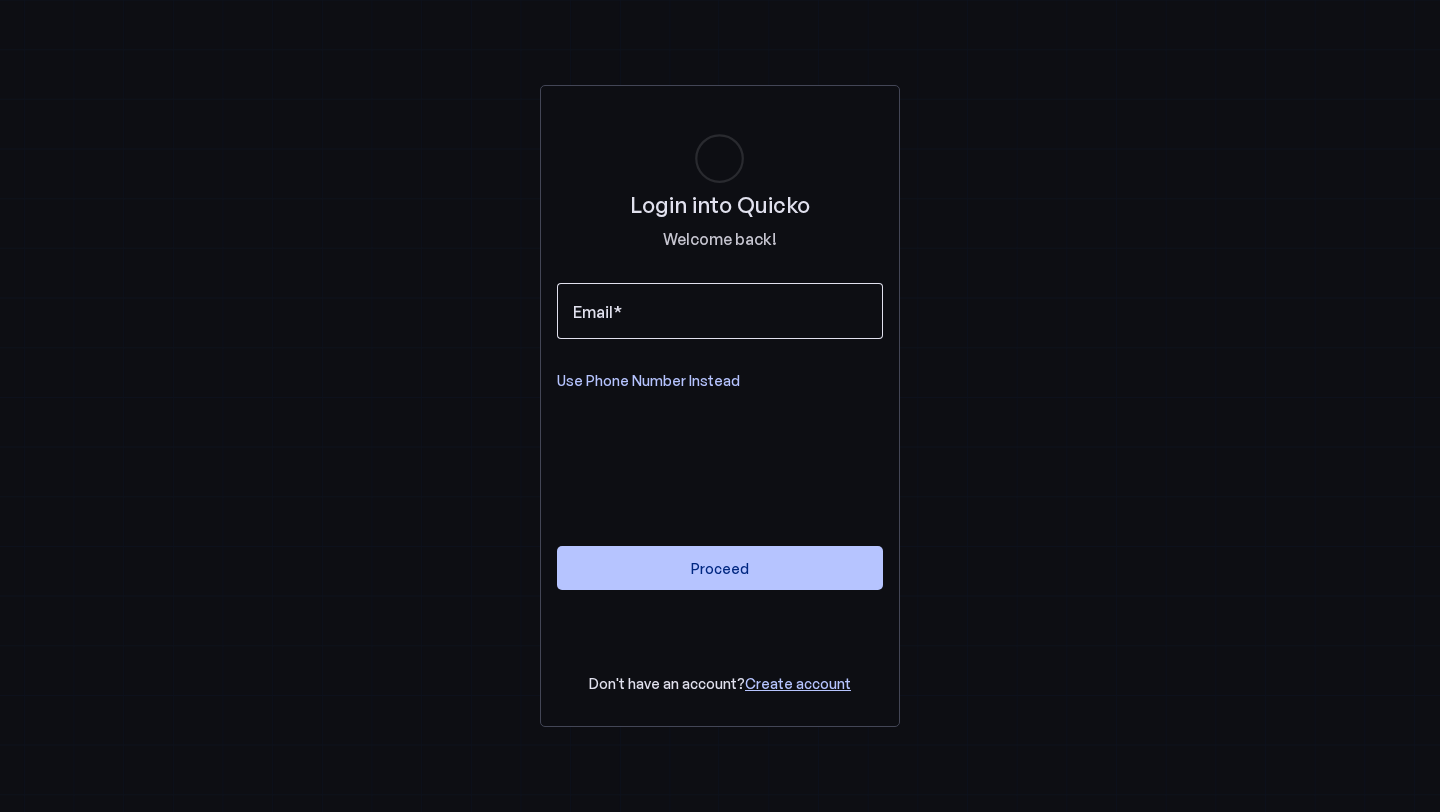scroll, scrollTop: 0, scrollLeft: 0, axis: both 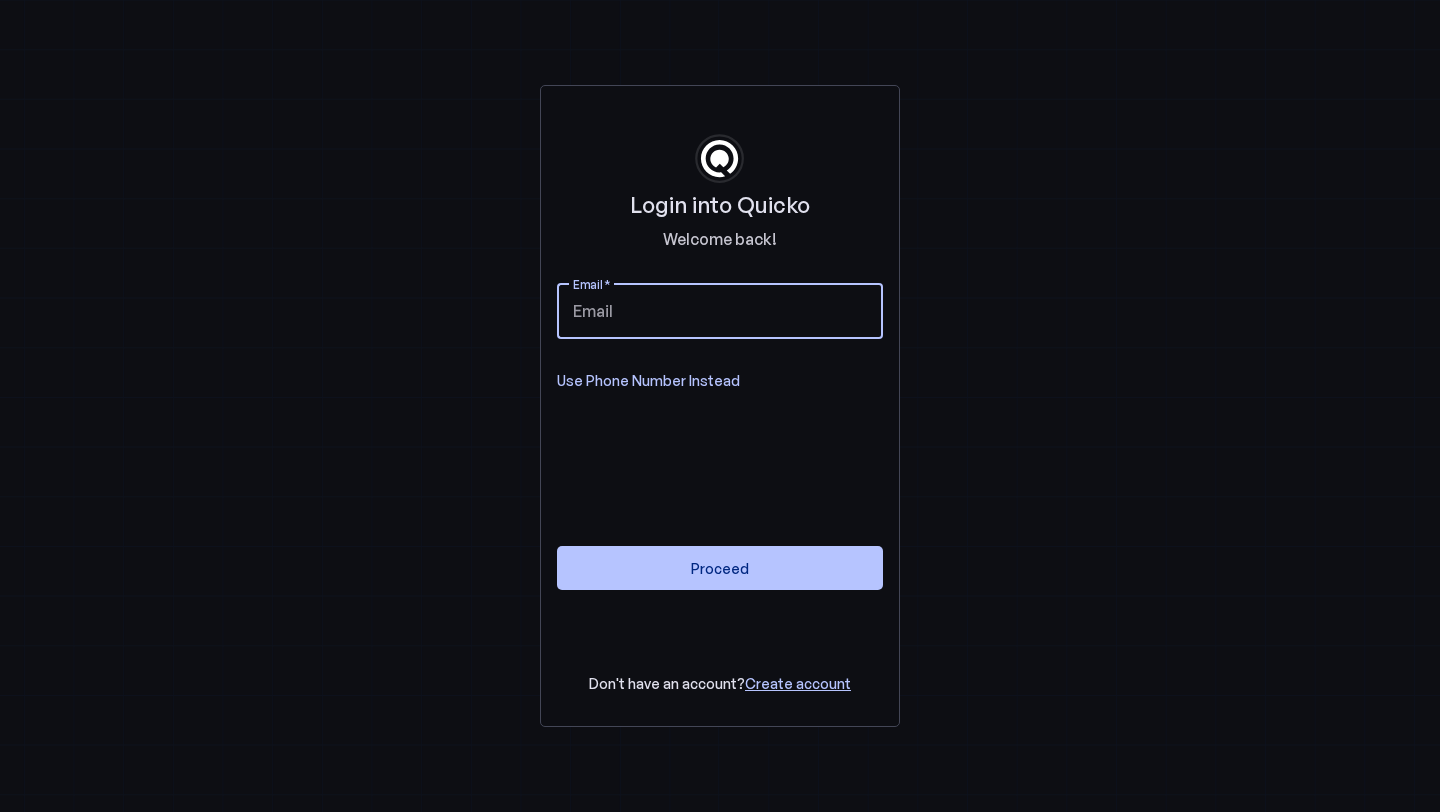 type on "[USERNAME]@[DOMAIN].com" 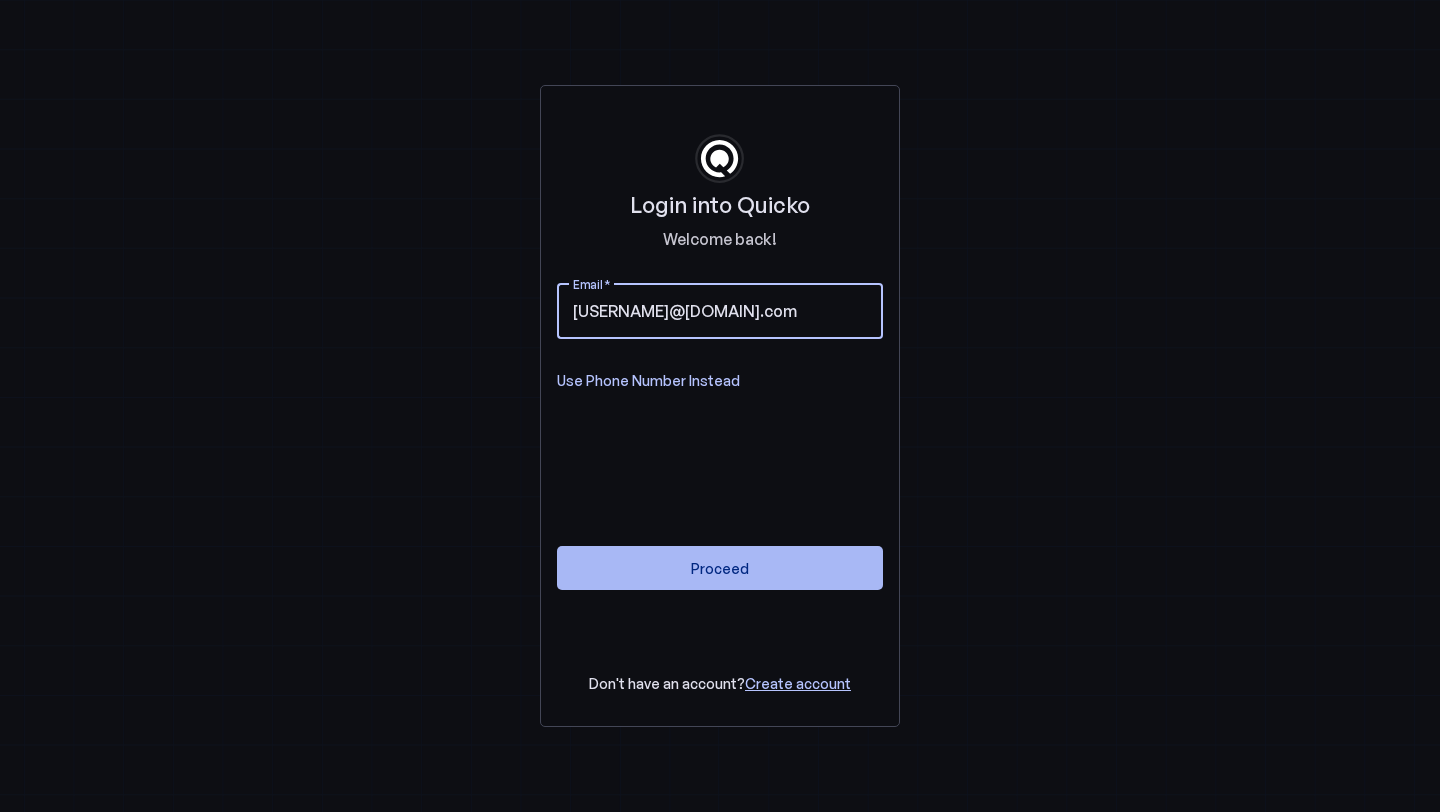 click on "Proceed" at bounding box center [720, 568] 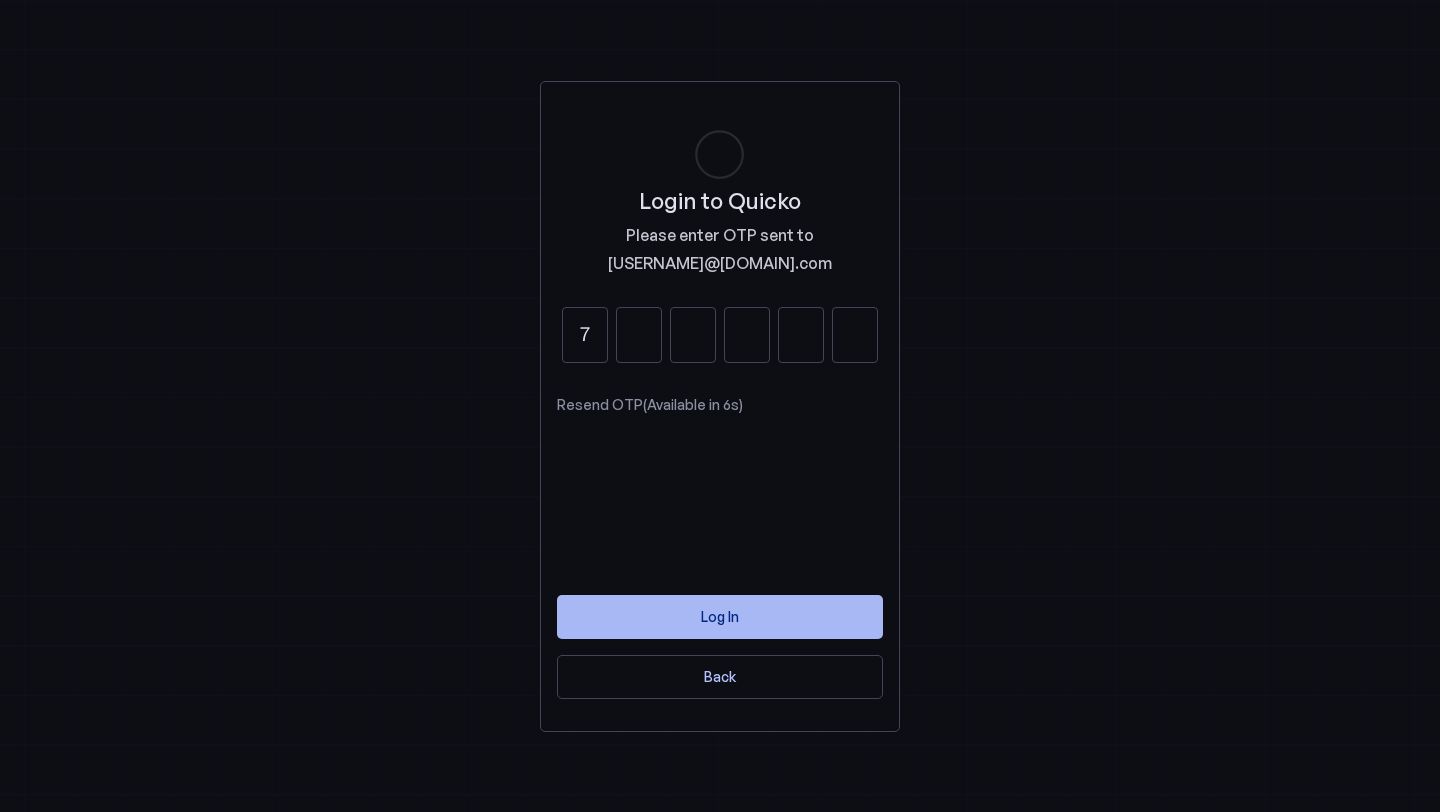 type on "7" 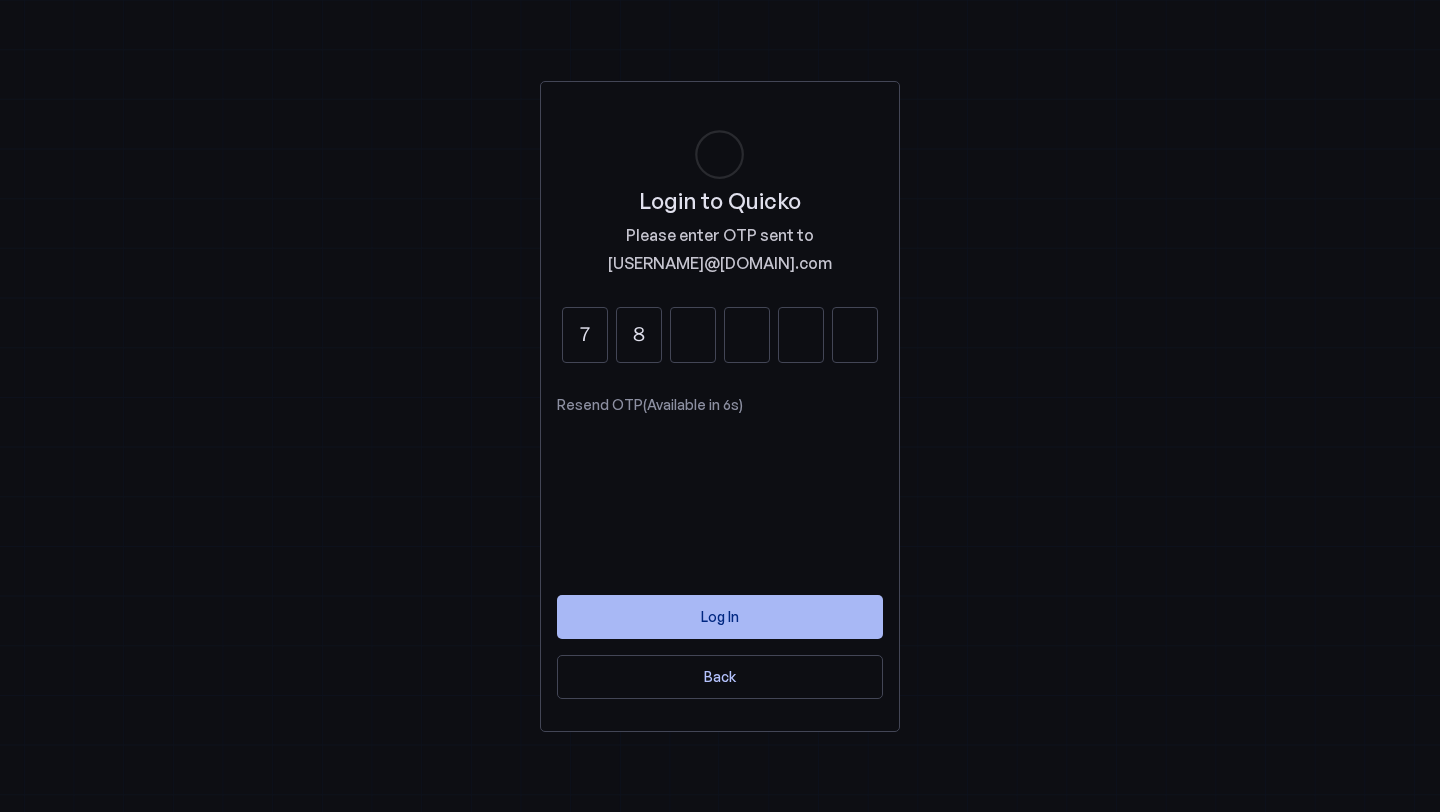 type on "8" 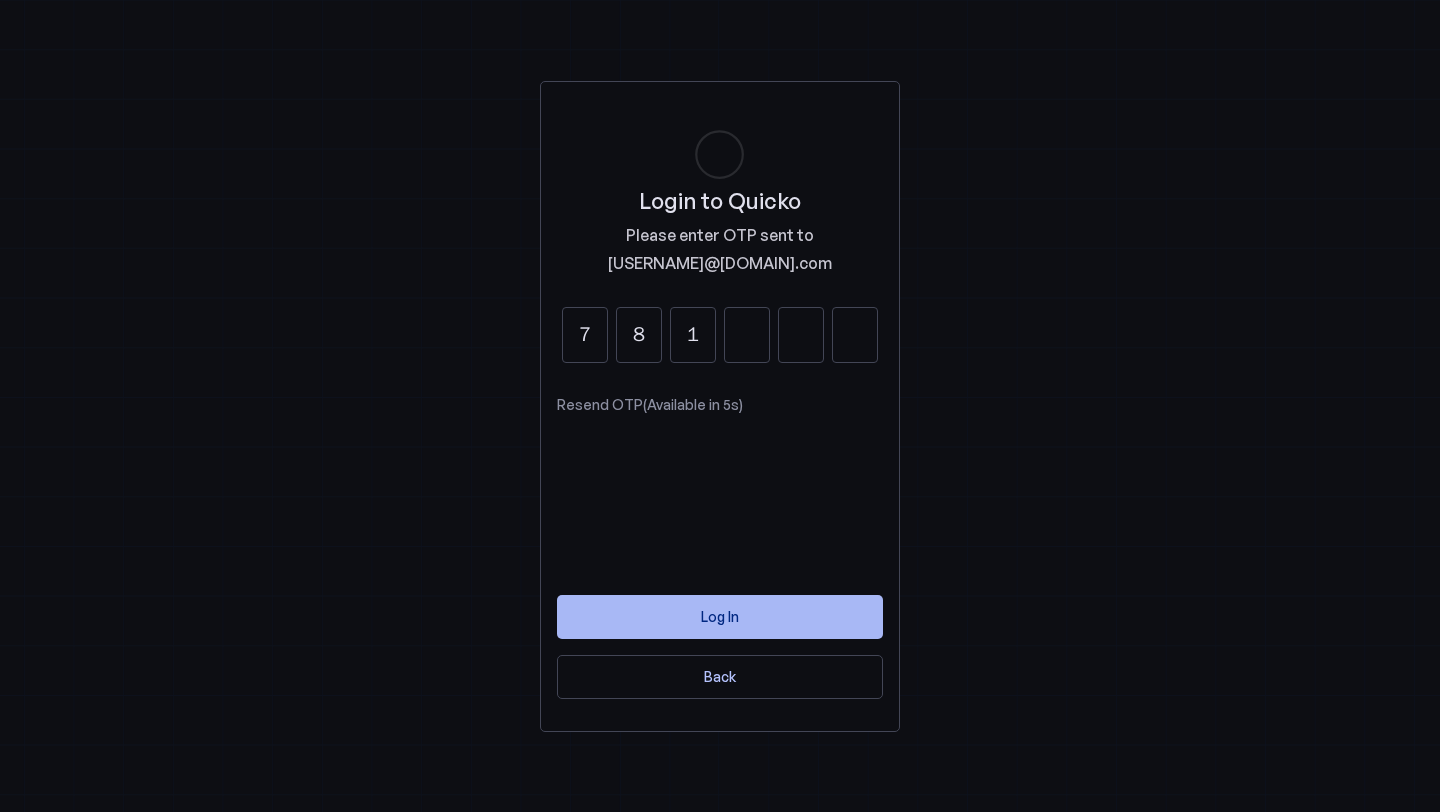 type on "1" 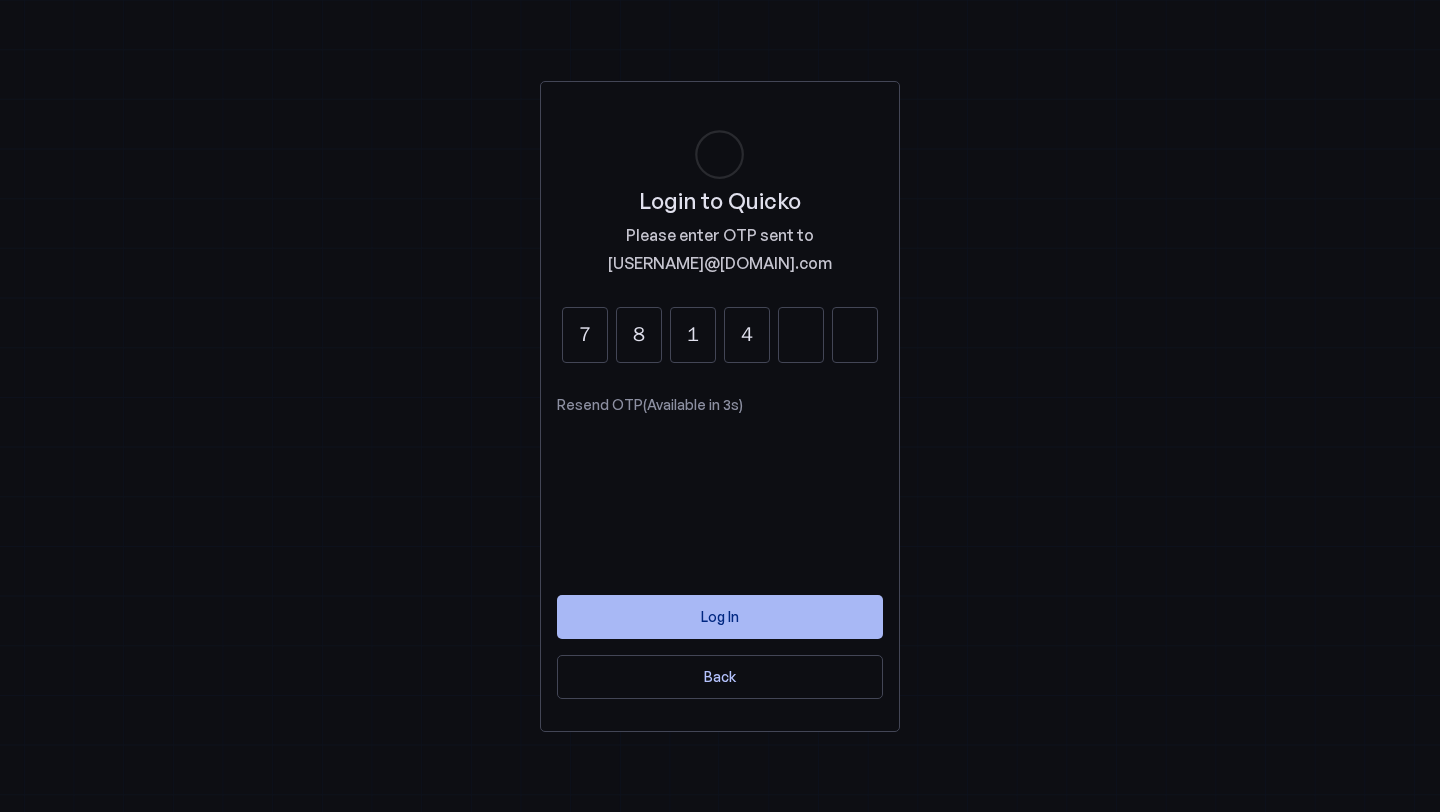 type on "4" 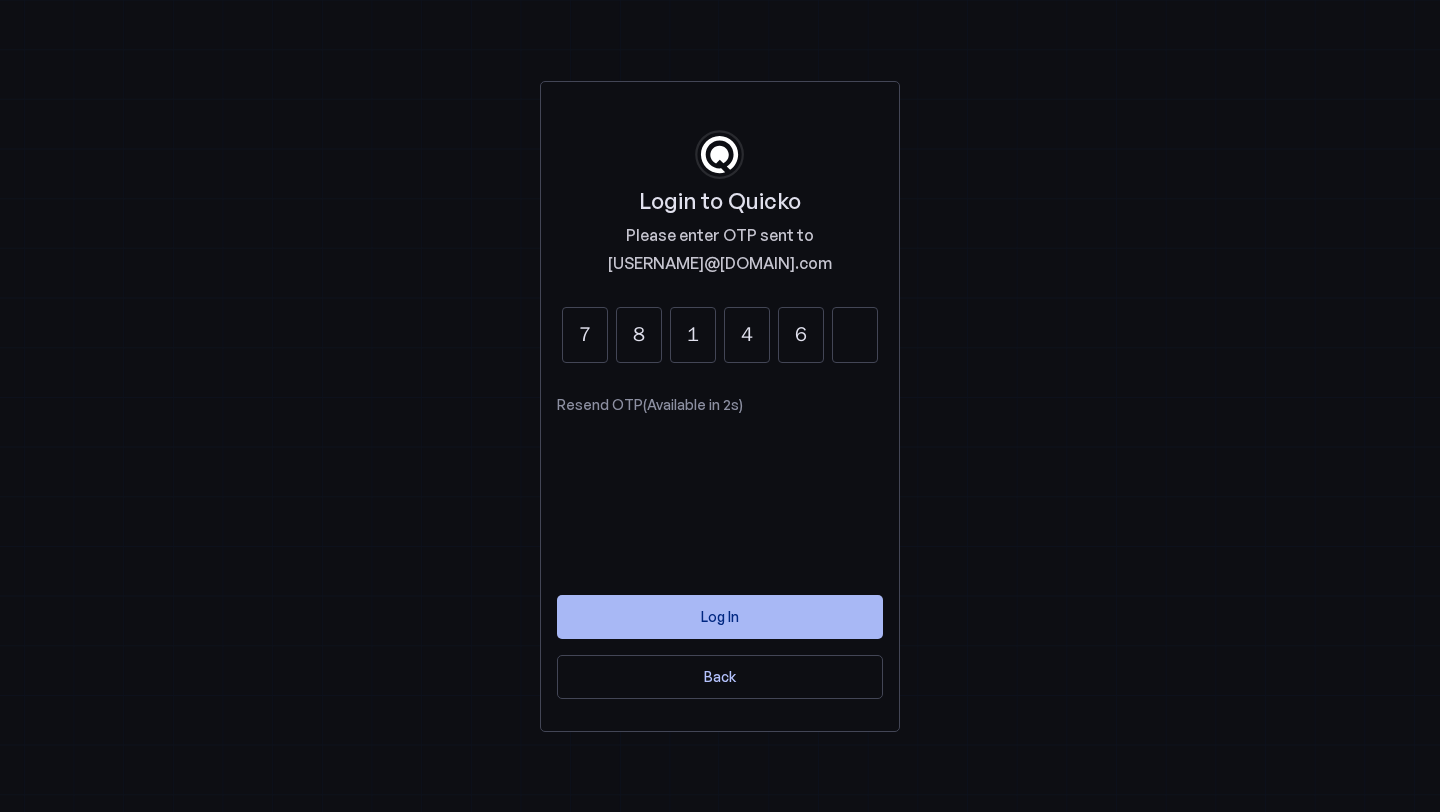 type on "6" 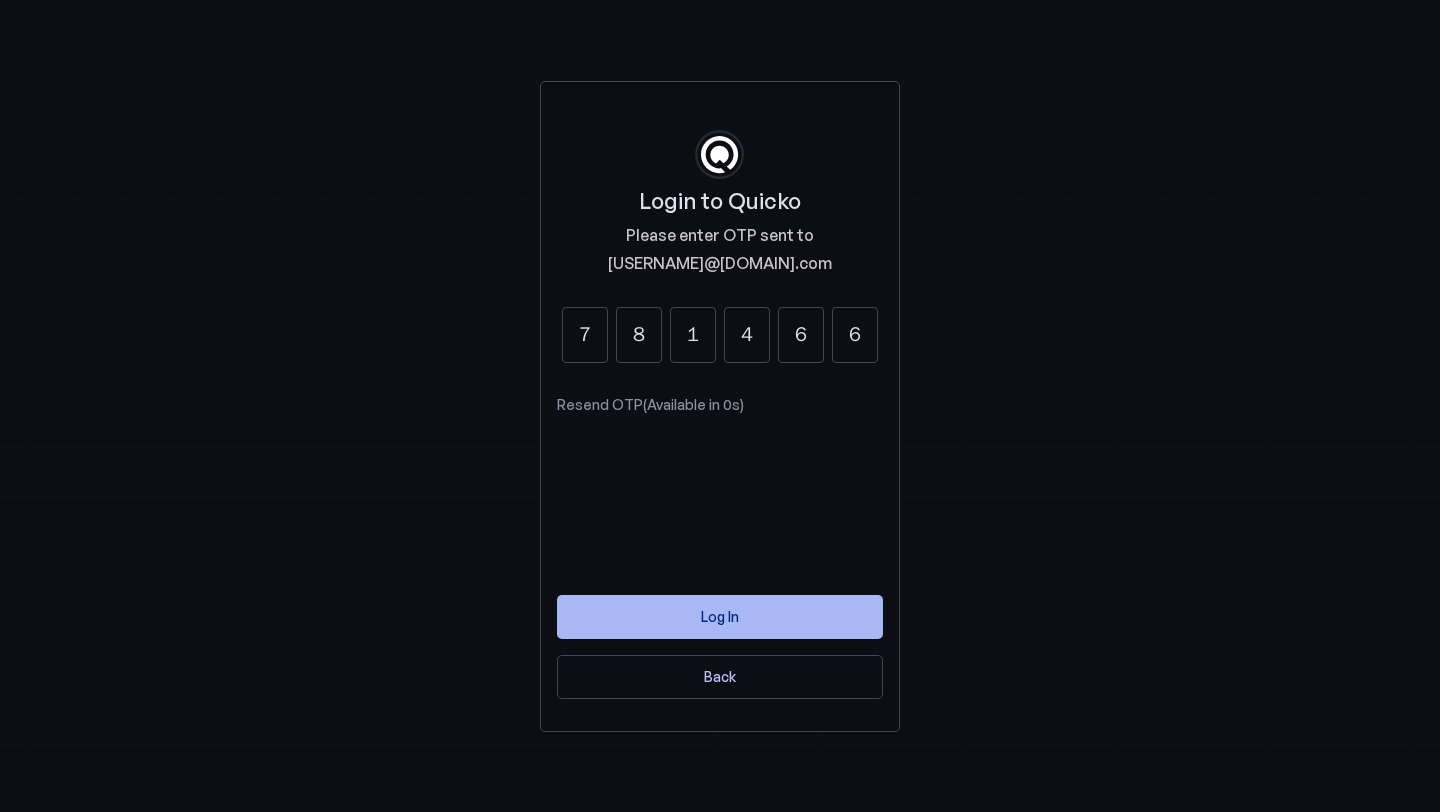 type on "6" 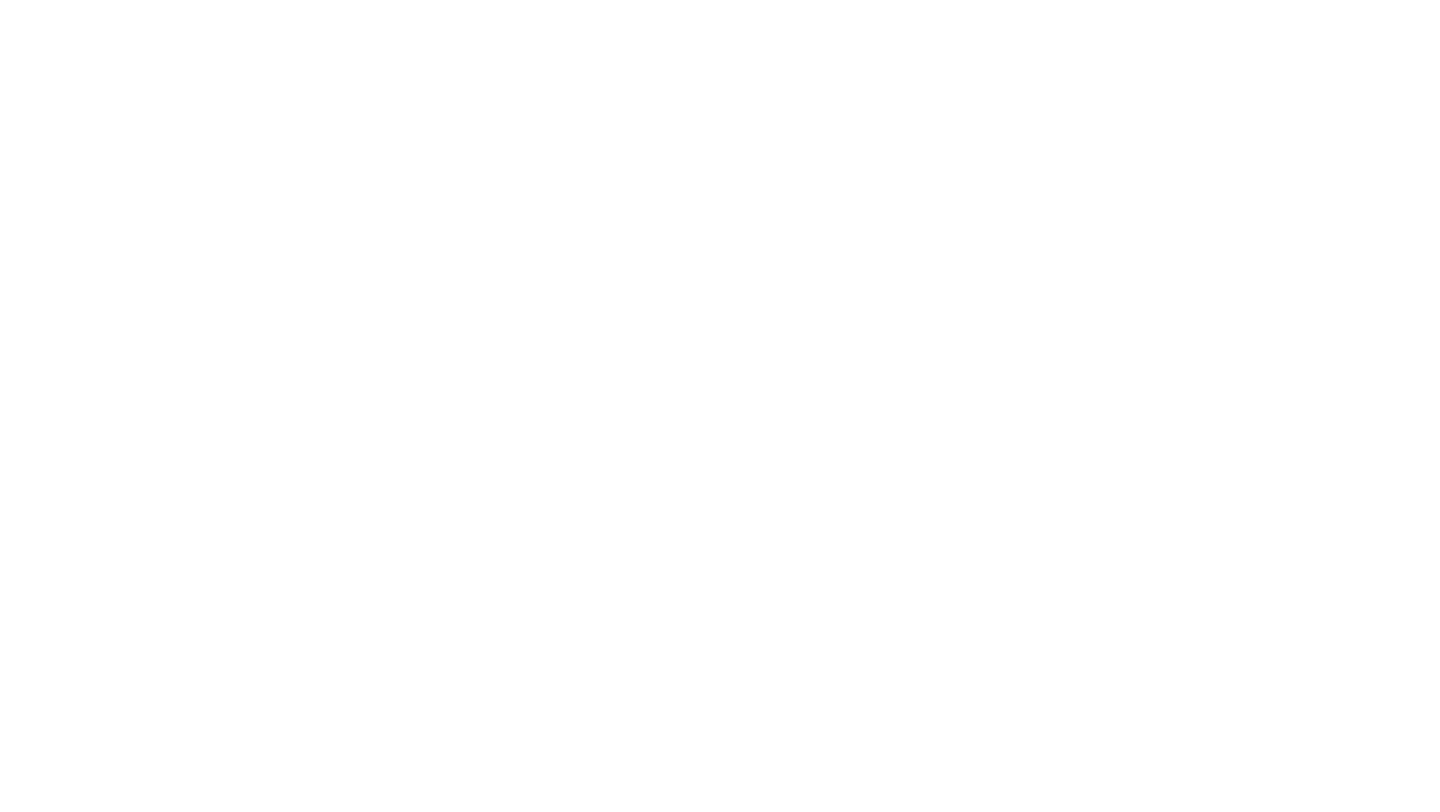 scroll, scrollTop: 0, scrollLeft: 0, axis: both 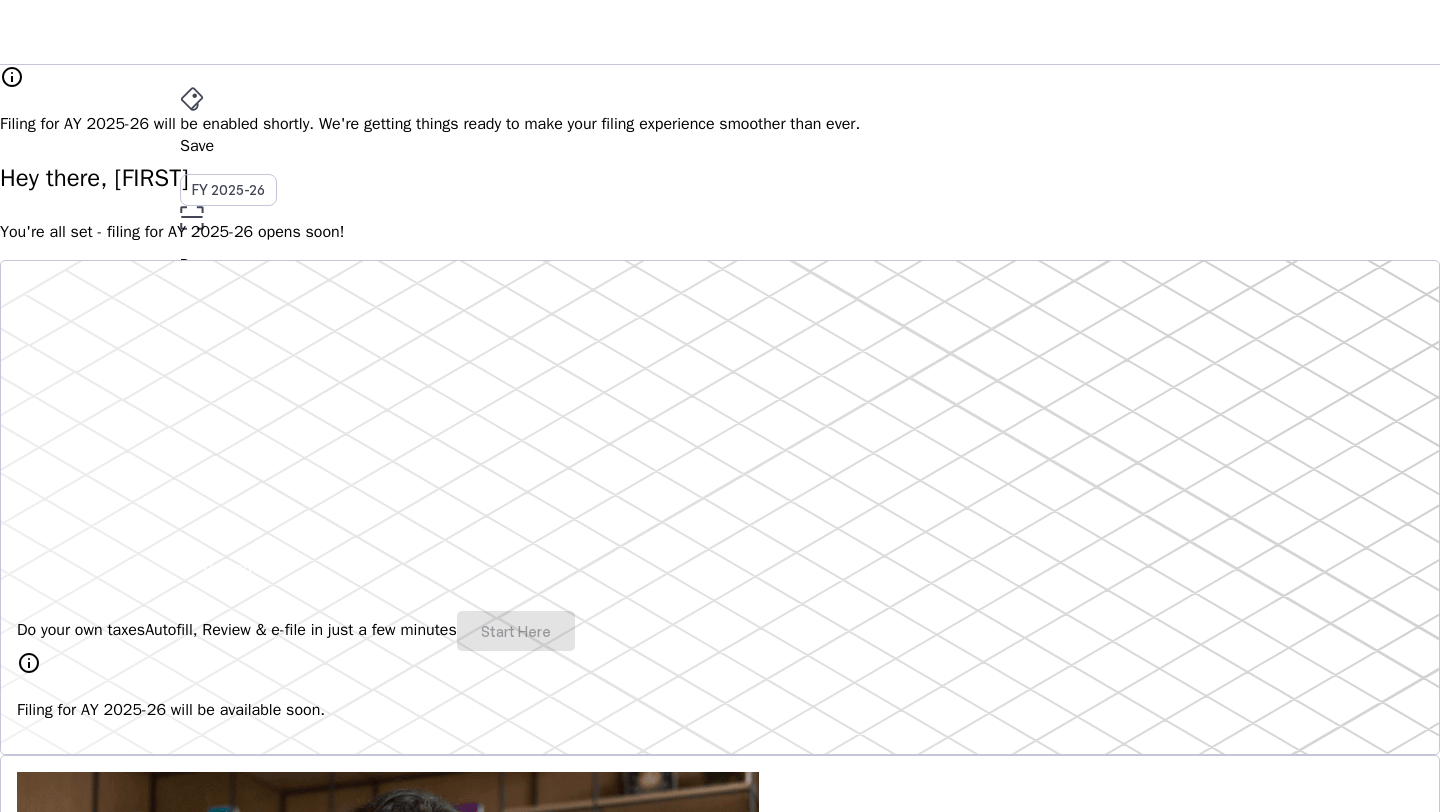 click on "arrow_drop_down" at bounding box center [192, 480] 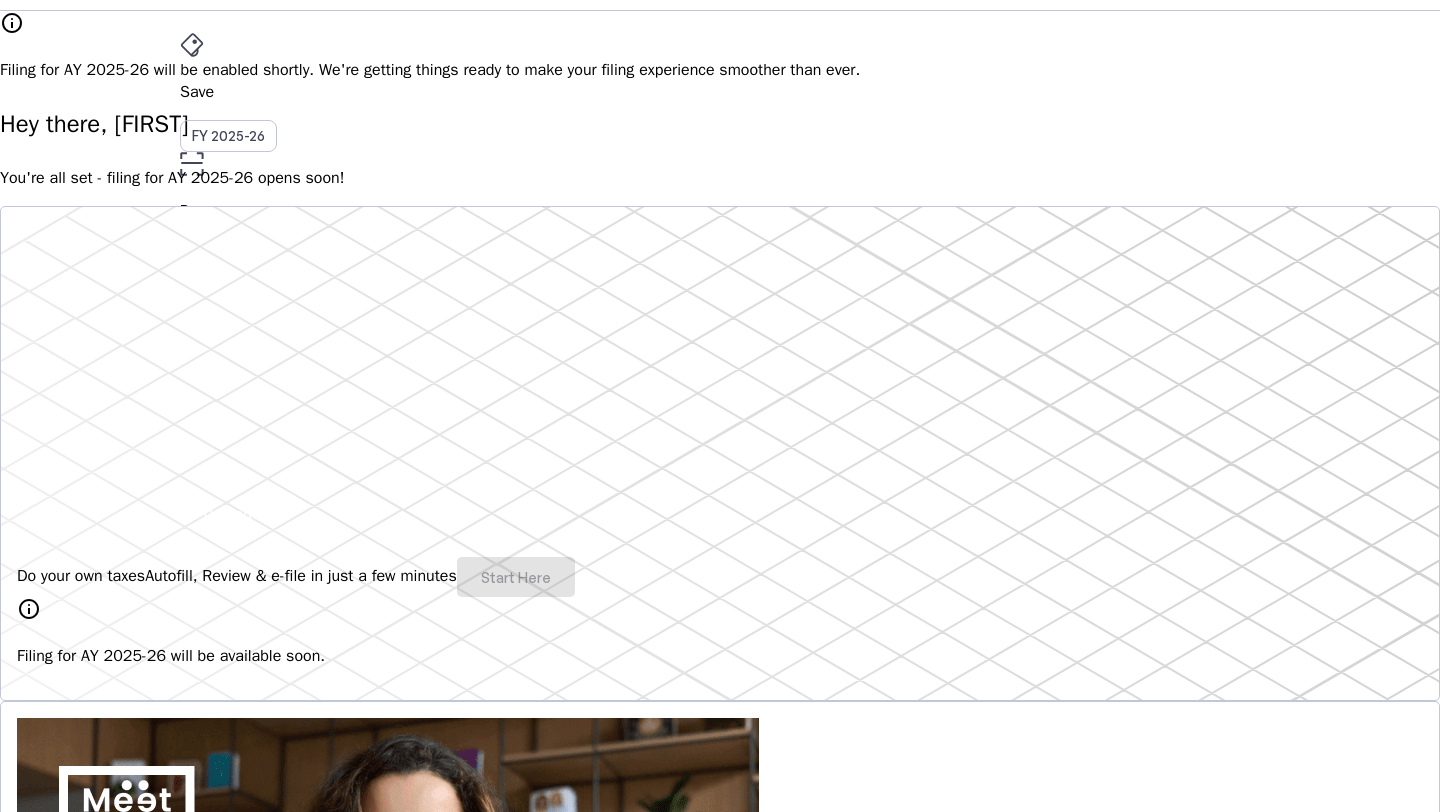scroll, scrollTop: 0, scrollLeft: 0, axis: both 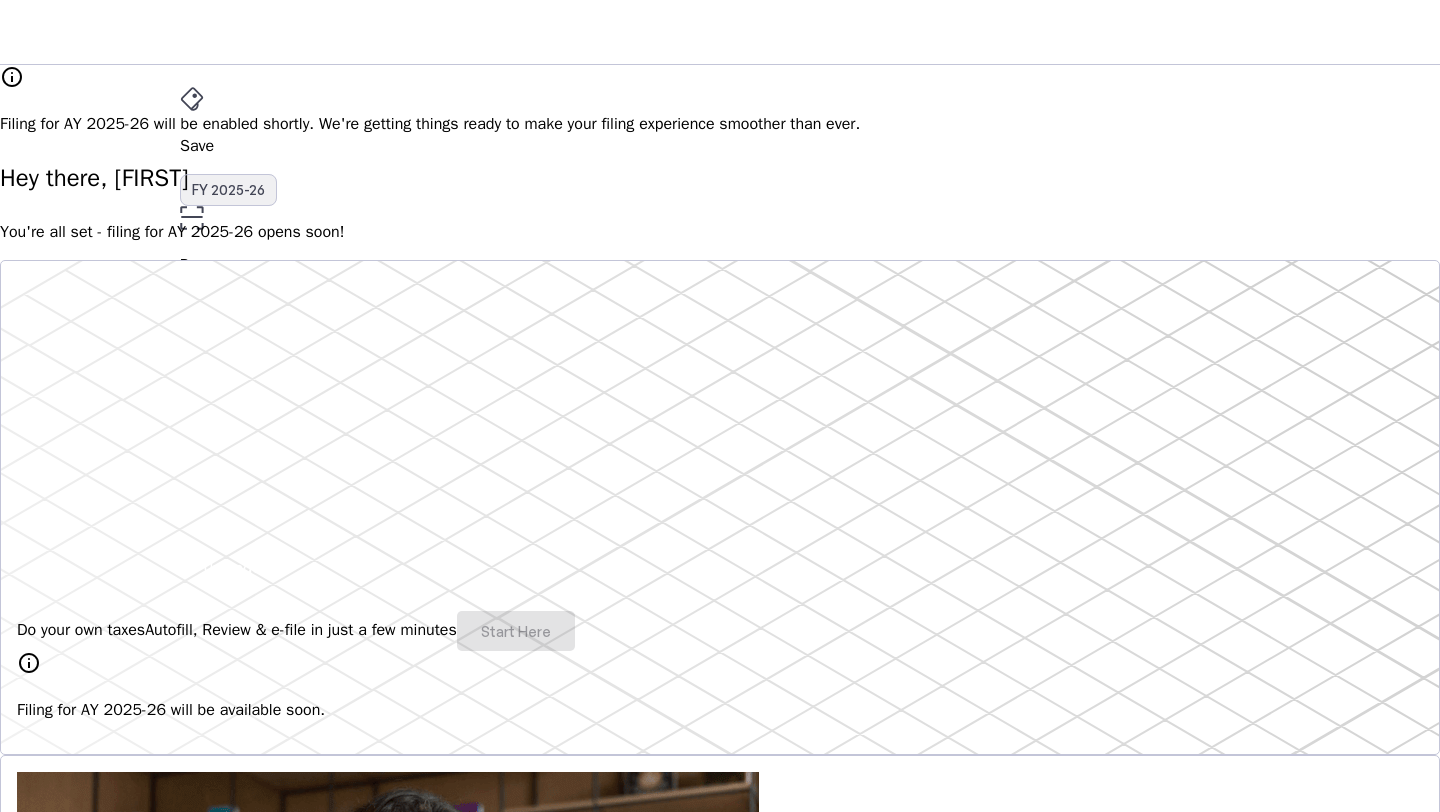 click on "FY 2025-26" at bounding box center [228, 190] 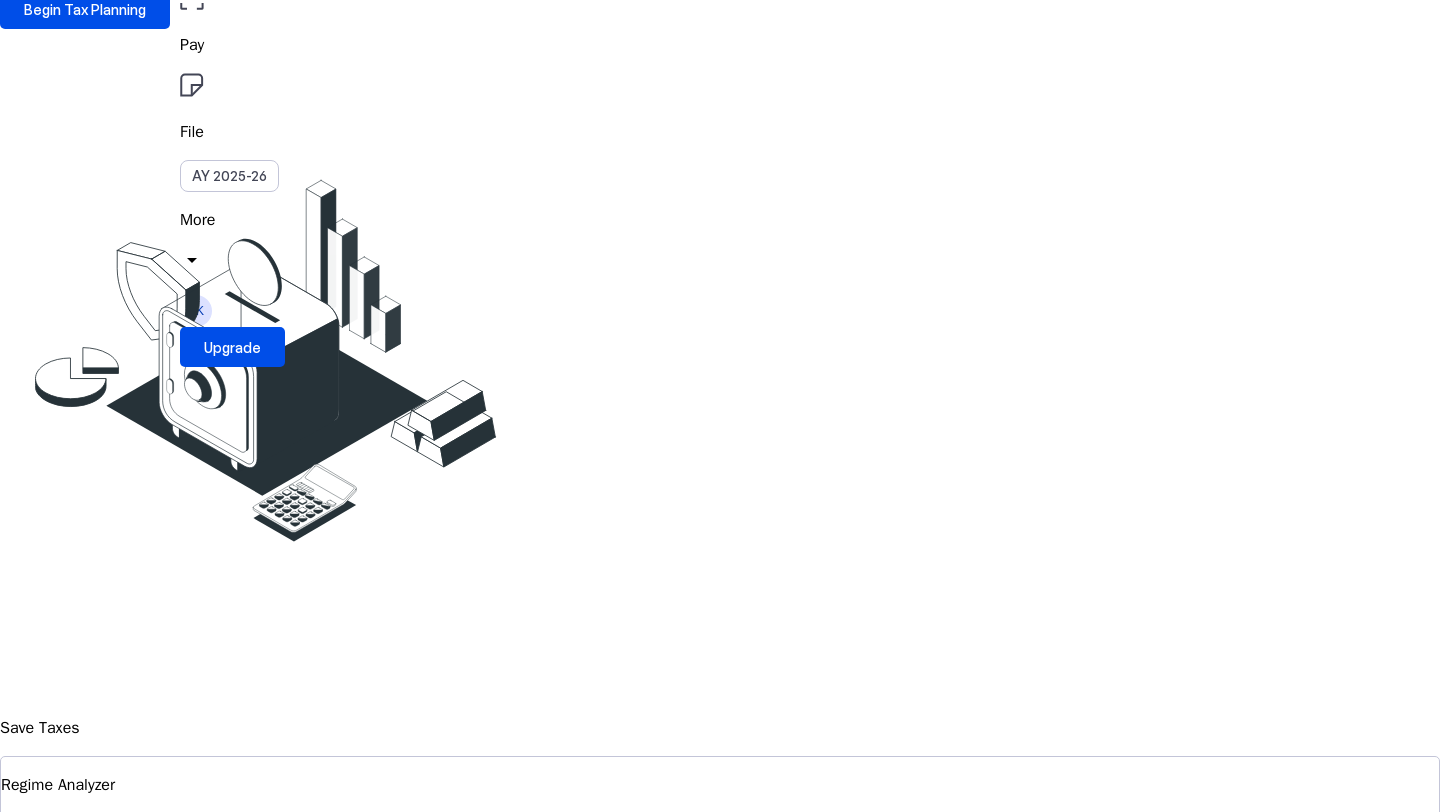 scroll, scrollTop: 0, scrollLeft: 0, axis: both 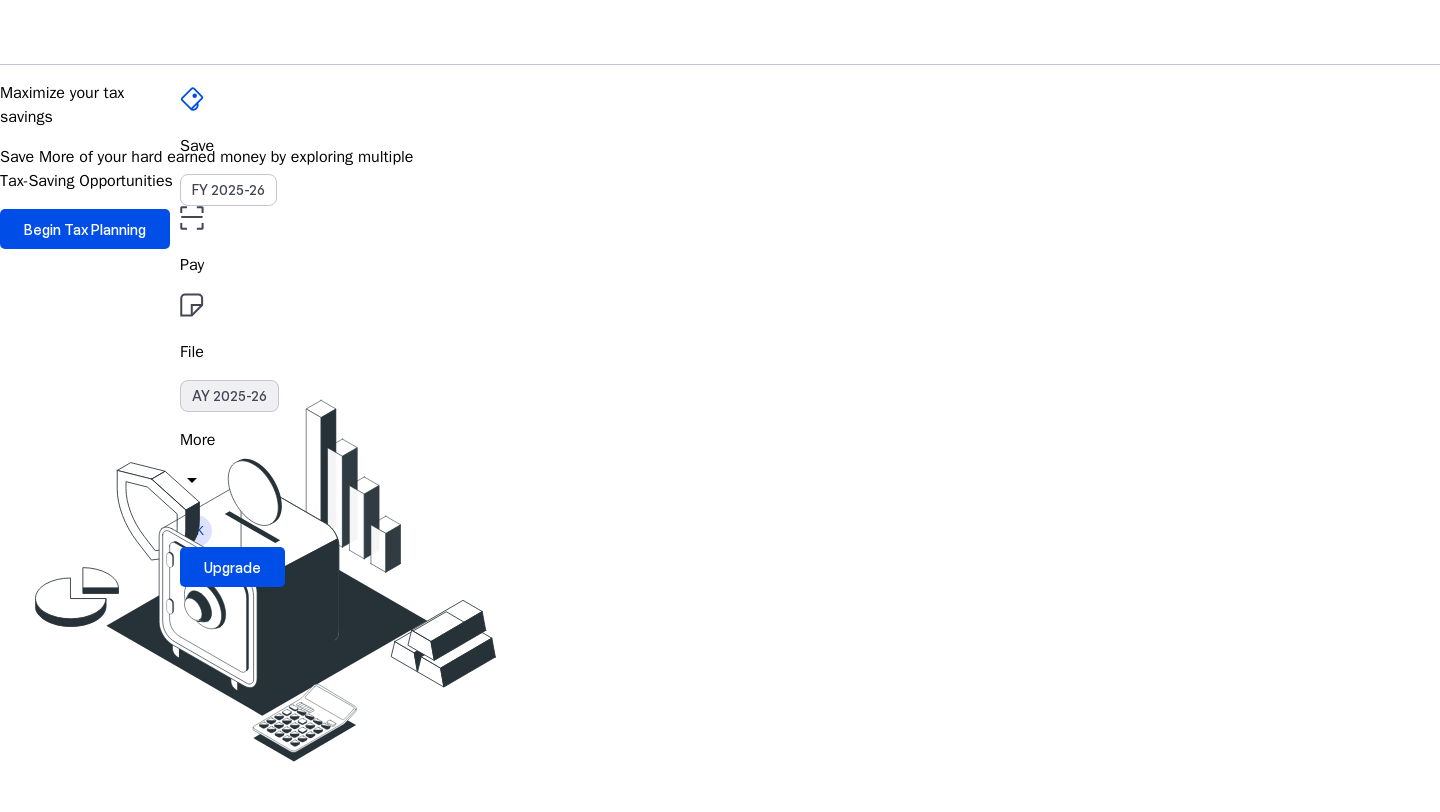 click on "AY 2025-26" at bounding box center [229, 396] 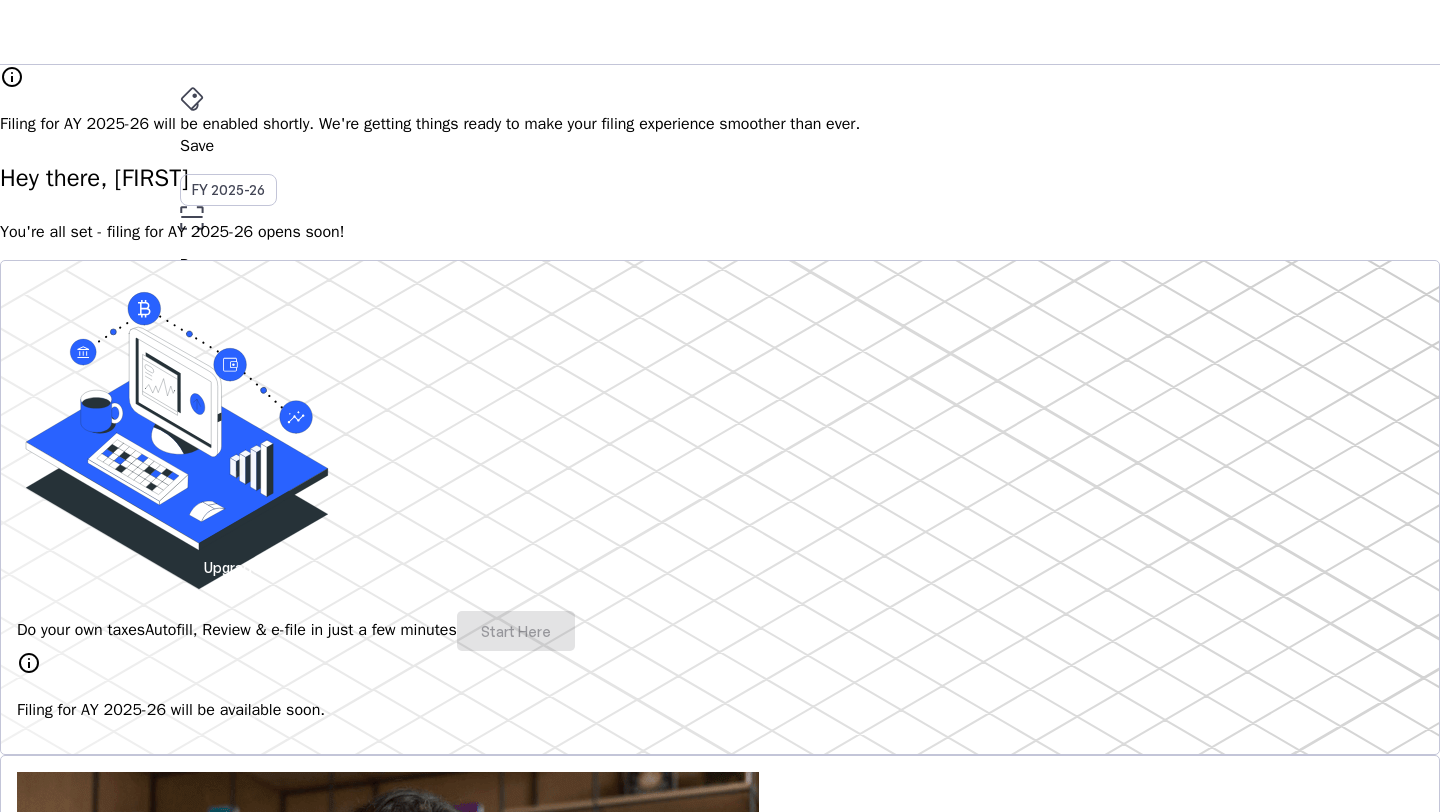 click on "AY 2025-26" at bounding box center [229, 396] 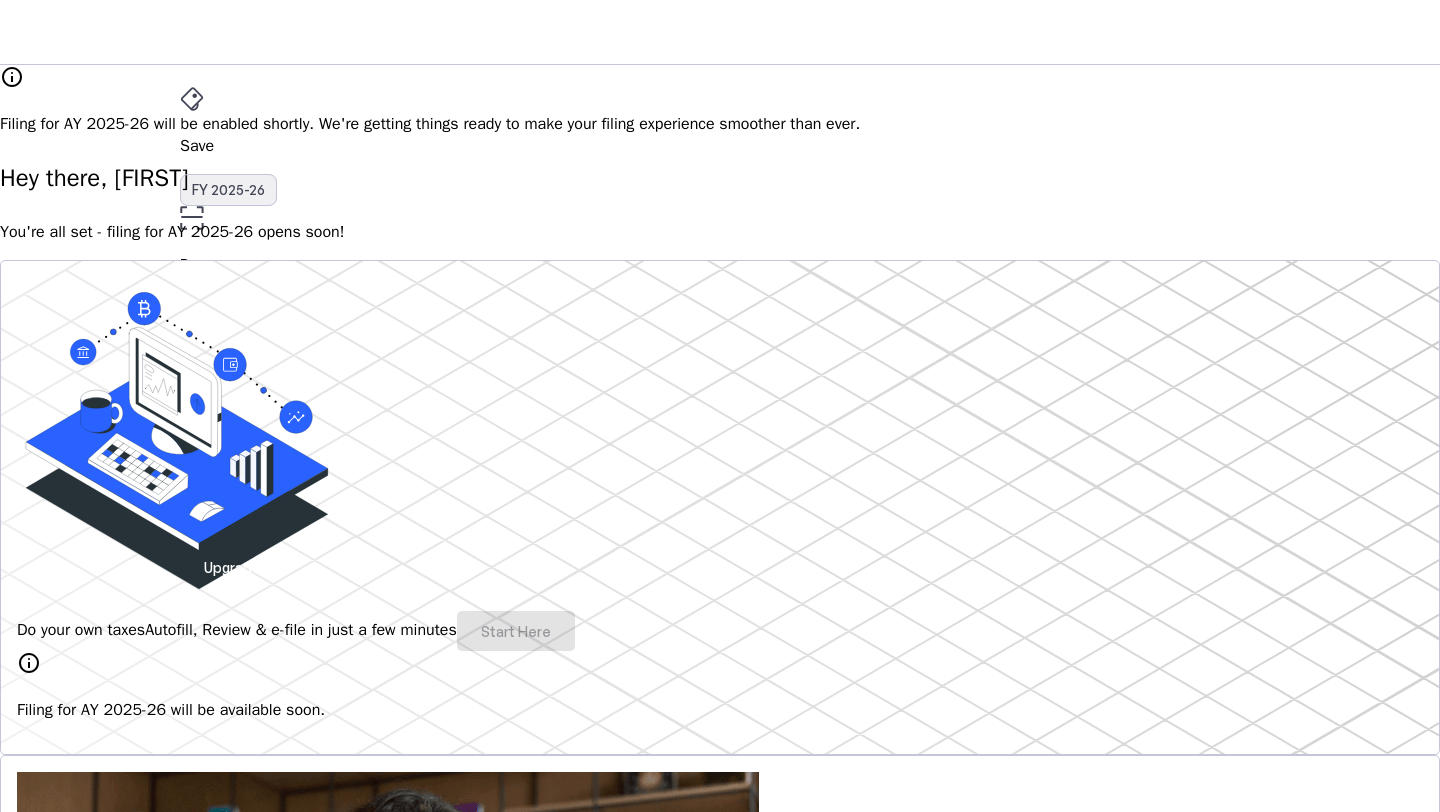 click on "FY 2025-26" at bounding box center (228, 190) 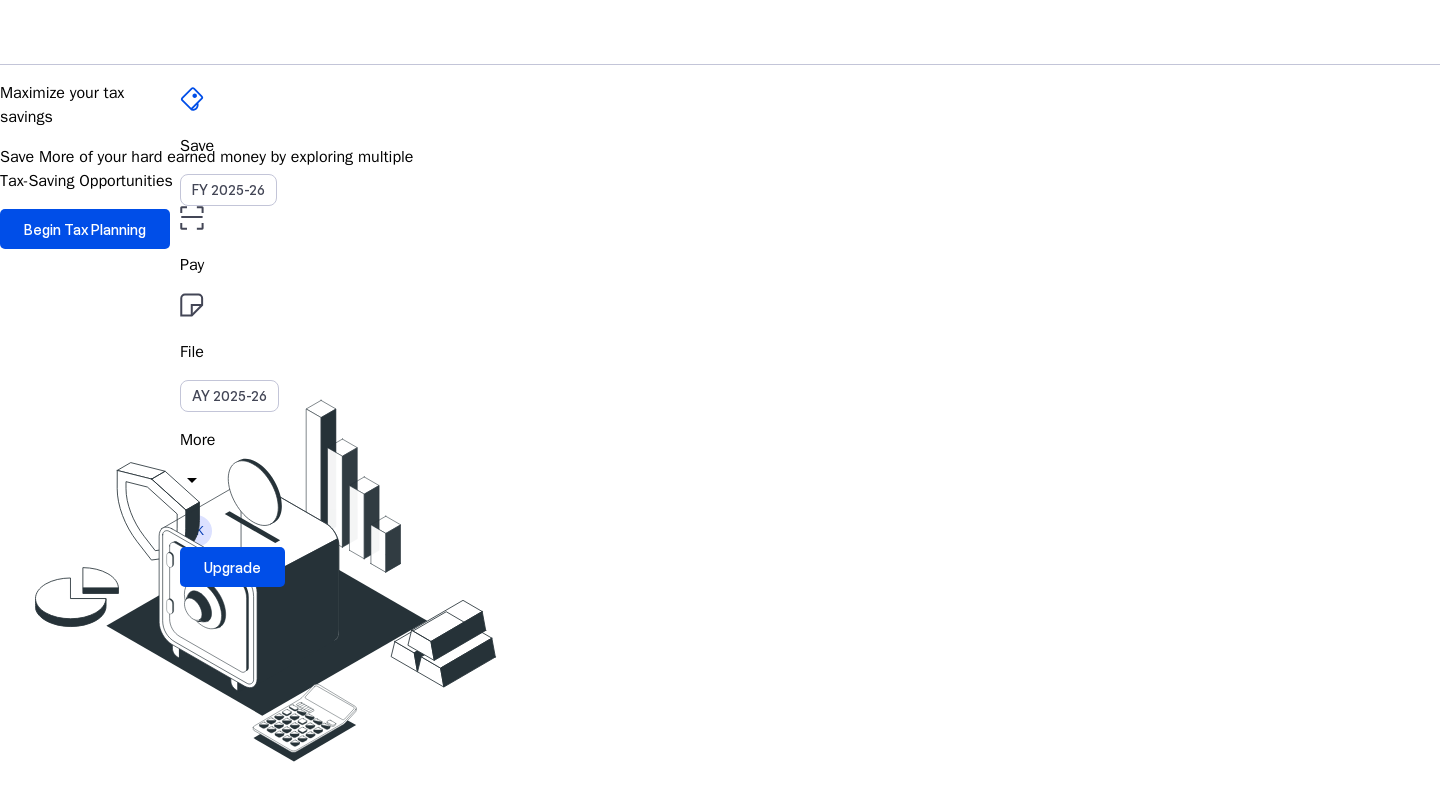 click on "Save" at bounding box center (720, 146) 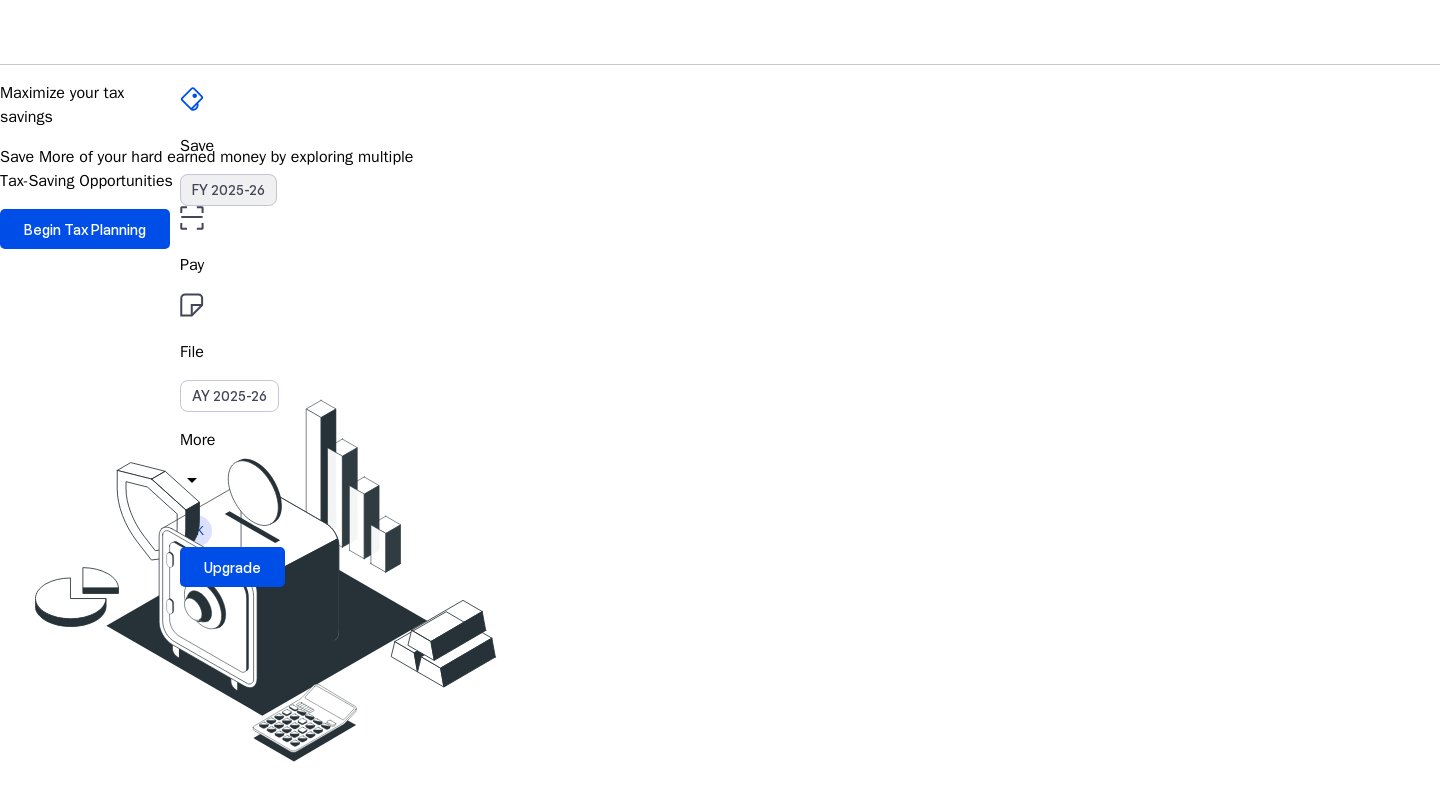 click on "FY 2025-26" at bounding box center (228, 190) 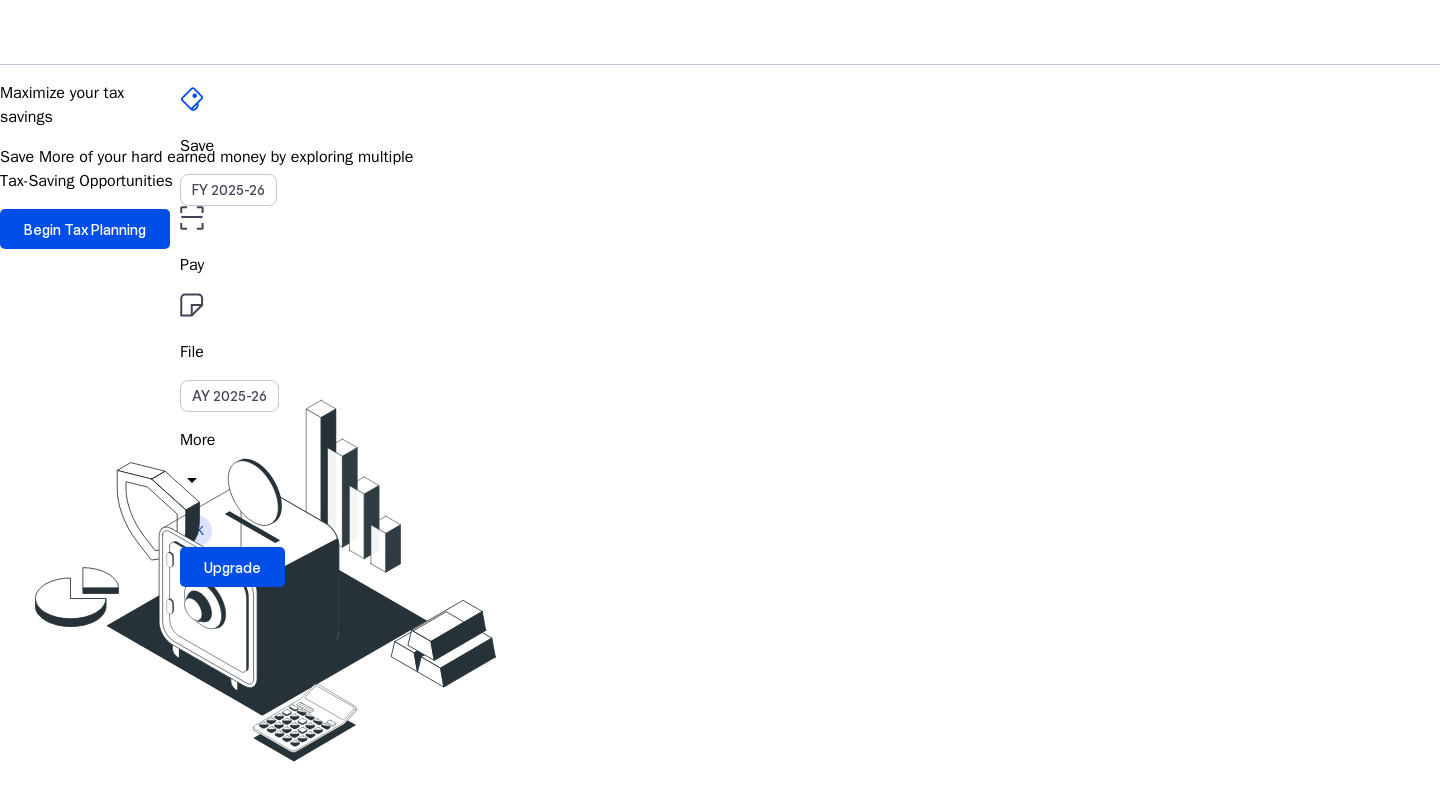 click on "Pay" at bounding box center [720, 265] 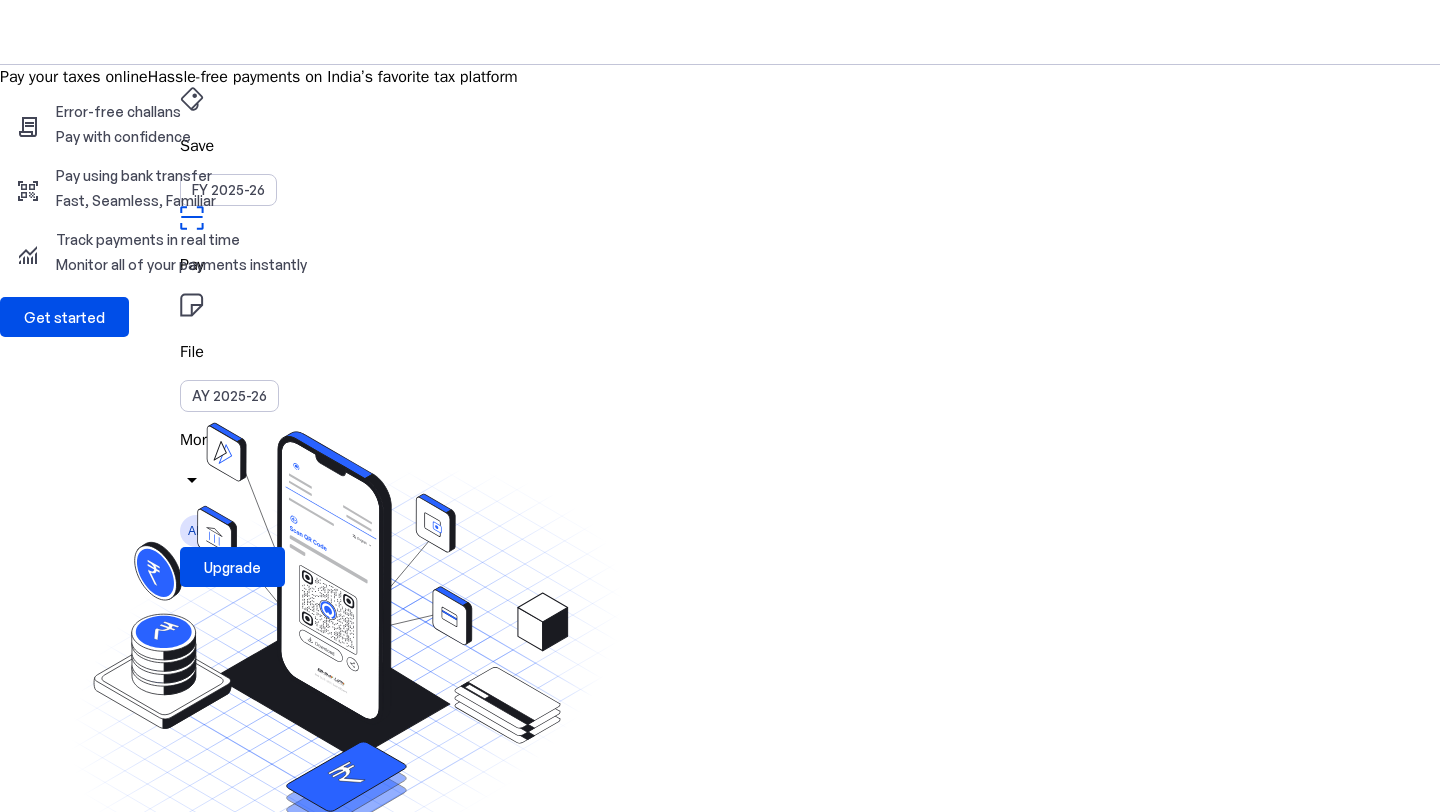 click on "File AY 2025-26" at bounding box center [720, 146] 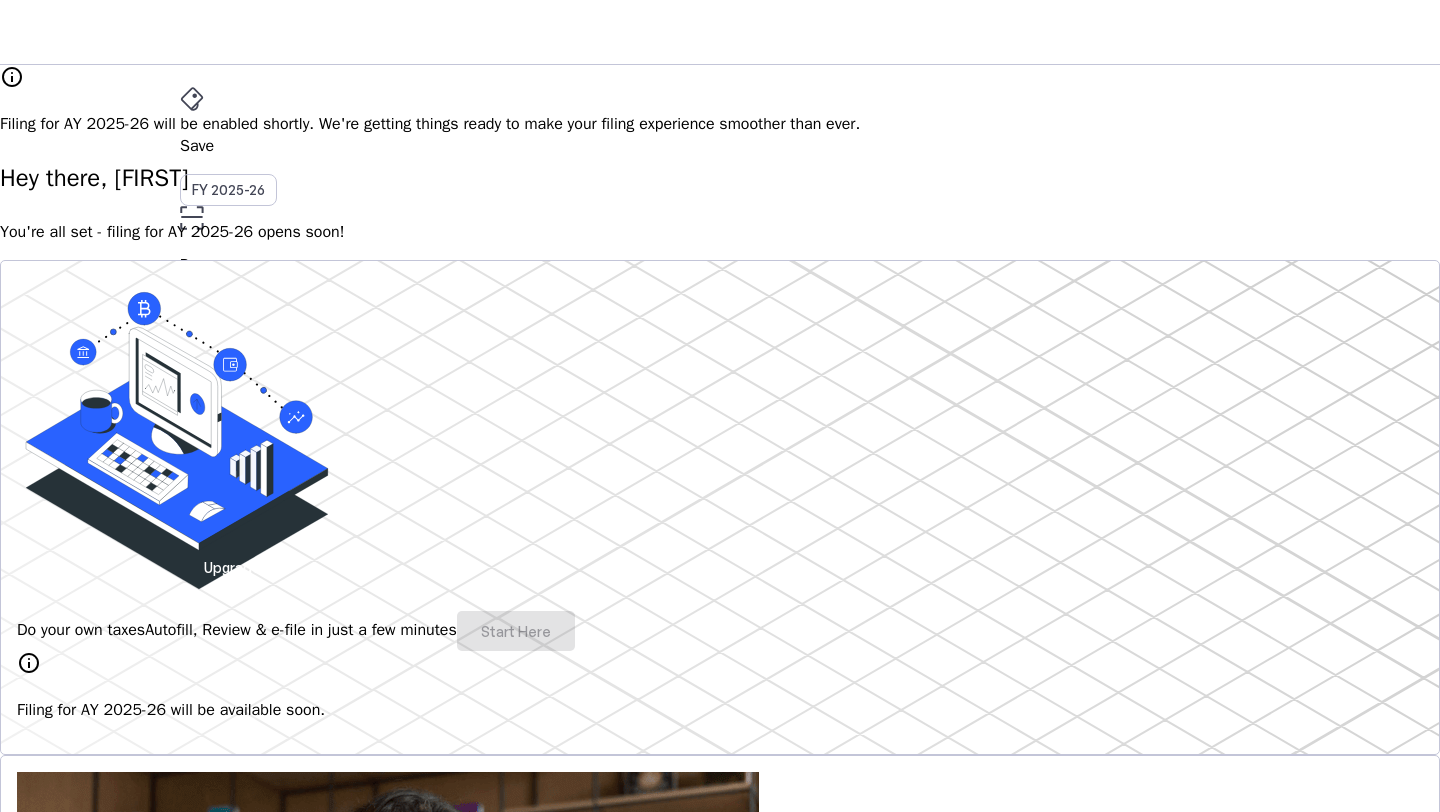 click on "Save FY 2025-26  Pay   File AY 2025-26  More  arrow_drop_down  [STATE]   Upgrade" at bounding box center (720, 32) 